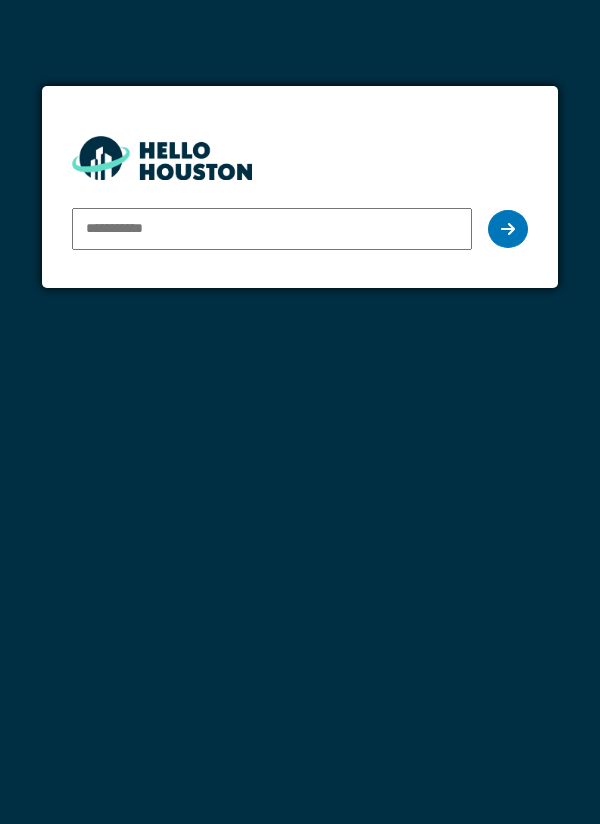 scroll, scrollTop: 0, scrollLeft: 0, axis: both 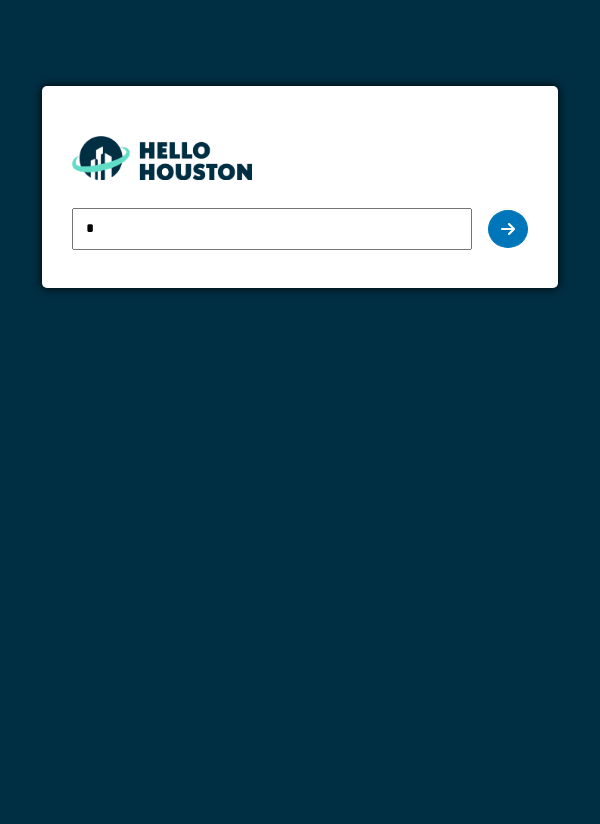 type on "**********" 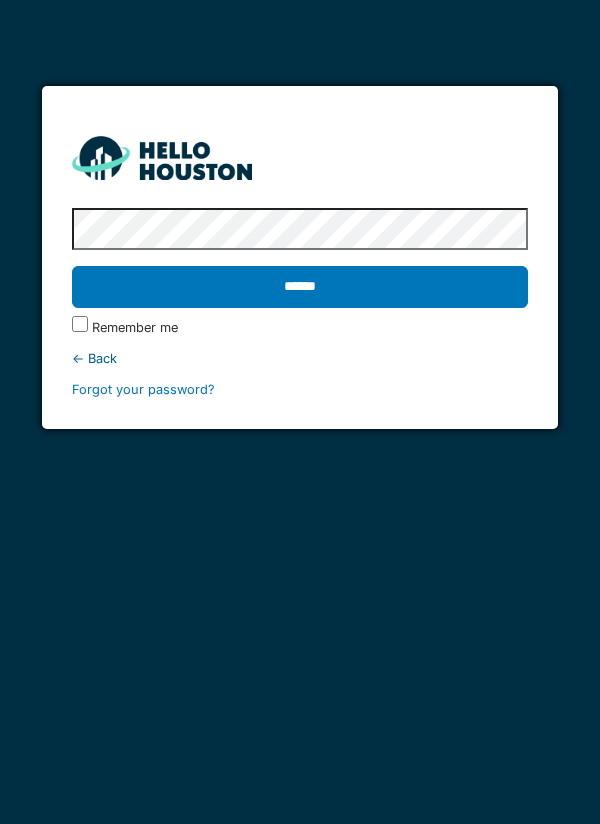 click on "******" at bounding box center (300, 287) 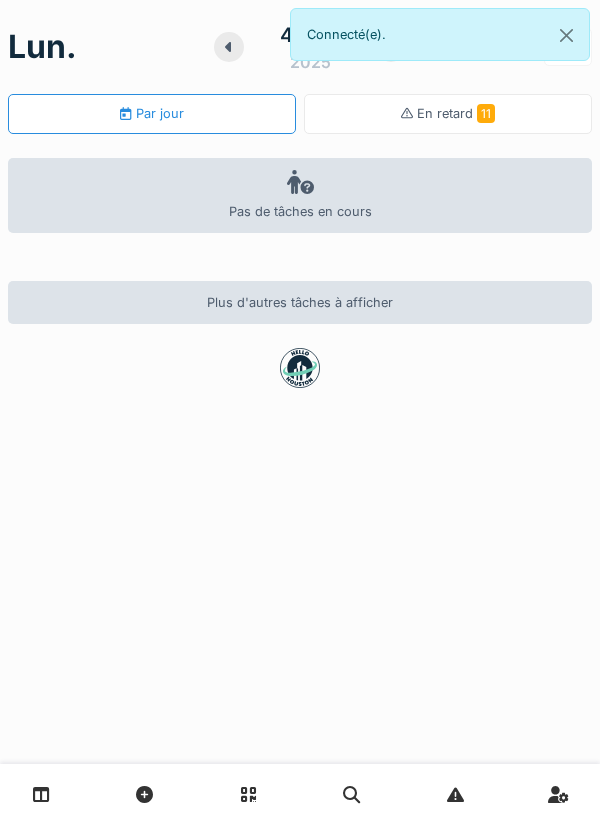 scroll, scrollTop: 0, scrollLeft: 0, axis: both 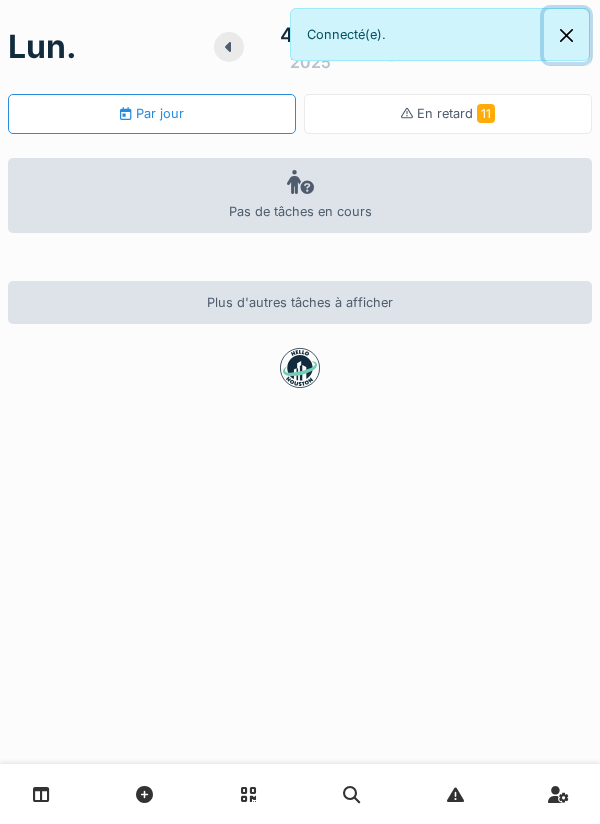 click at bounding box center [566, 35] 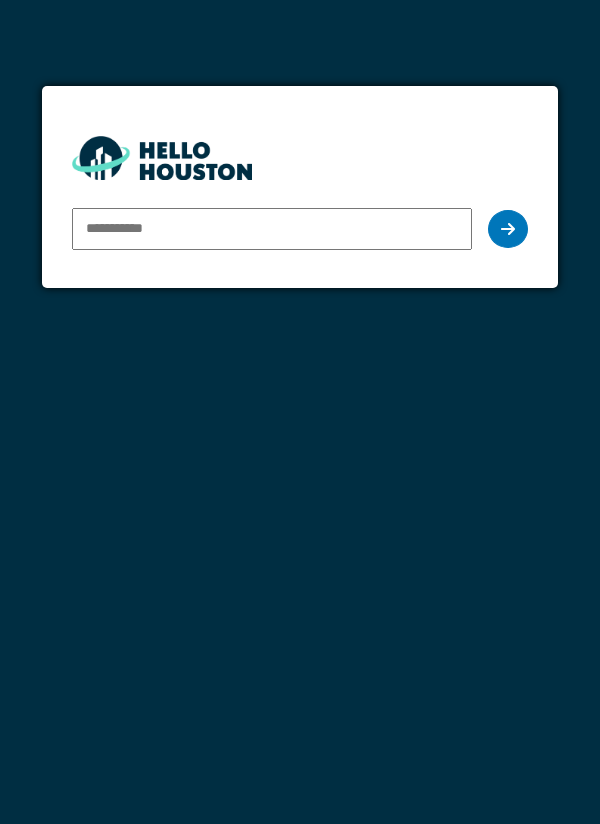 scroll, scrollTop: 0, scrollLeft: 0, axis: both 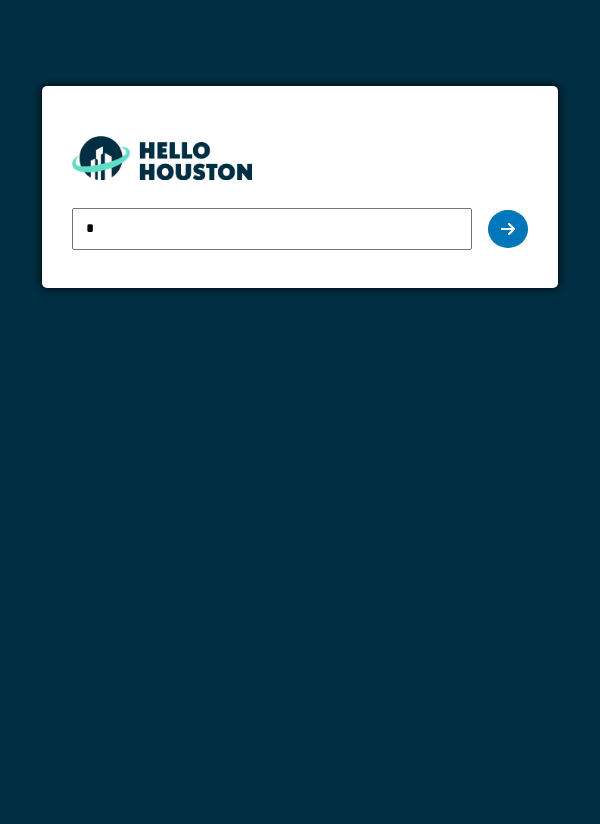 type on "**********" 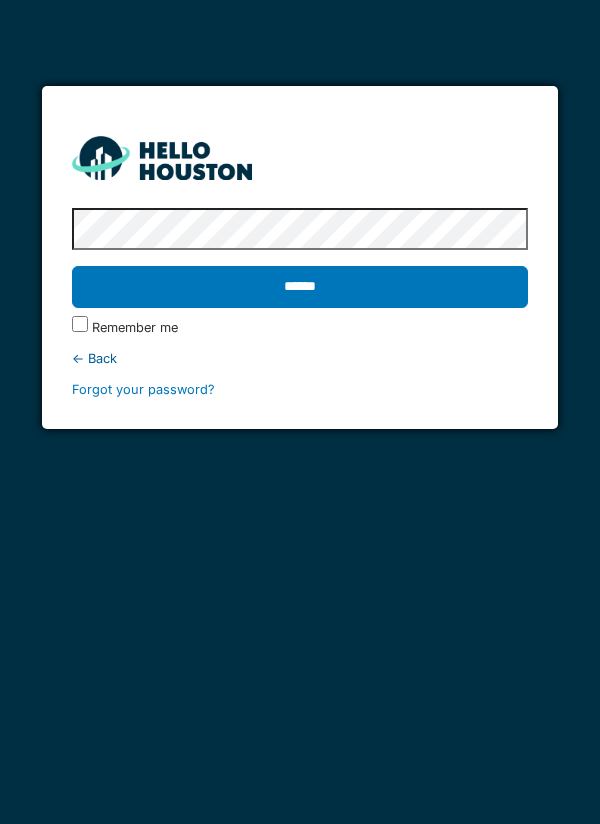 click on "******" at bounding box center [300, 287] 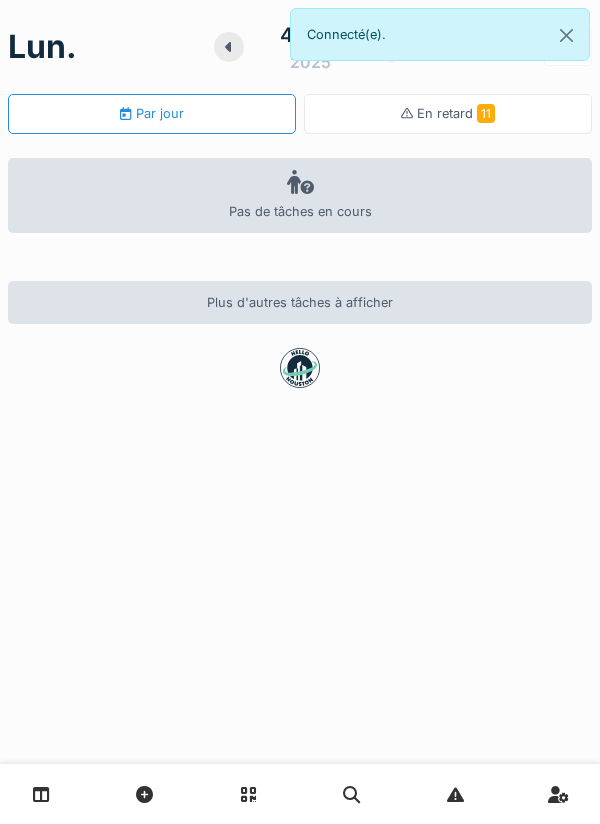 scroll, scrollTop: 0, scrollLeft: 0, axis: both 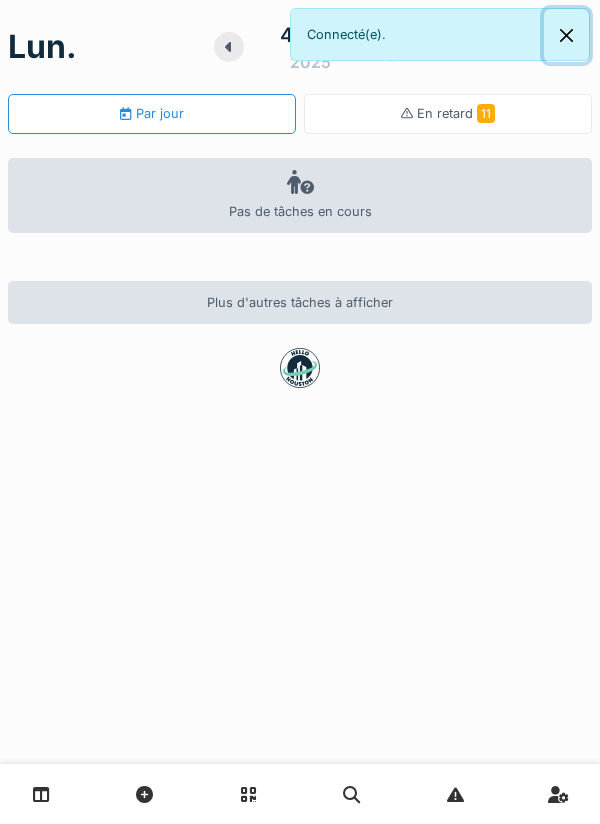 click at bounding box center [566, 35] 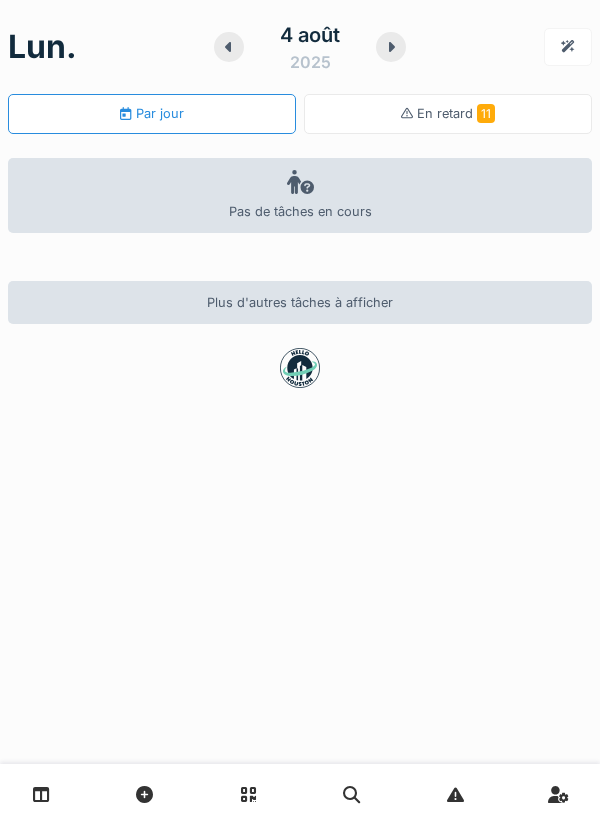 scroll, scrollTop: 0, scrollLeft: 0, axis: both 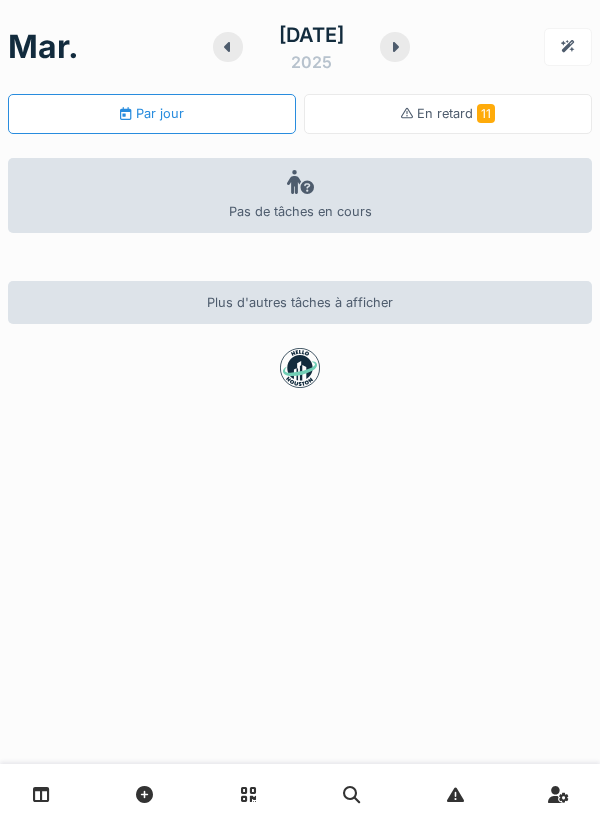 click at bounding box center [455, 794] 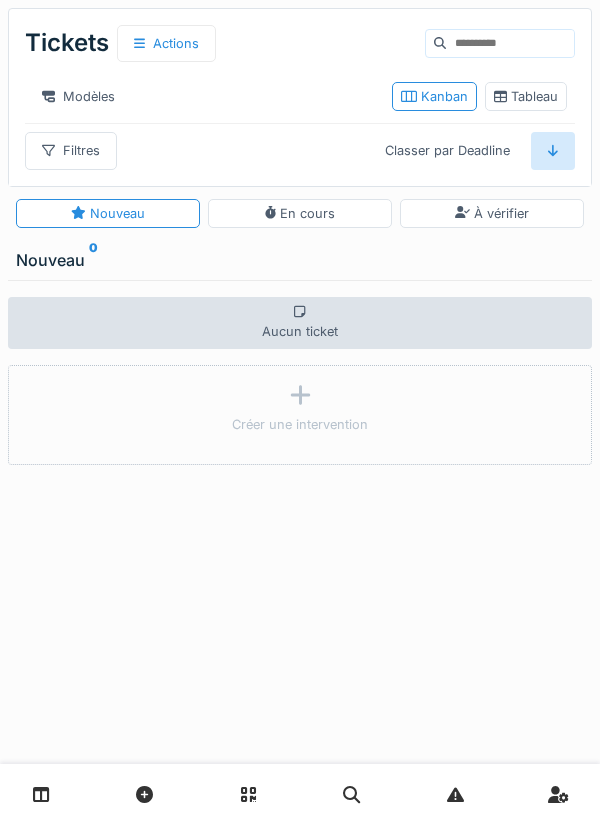 scroll, scrollTop: 0, scrollLeft: 0, axis: both 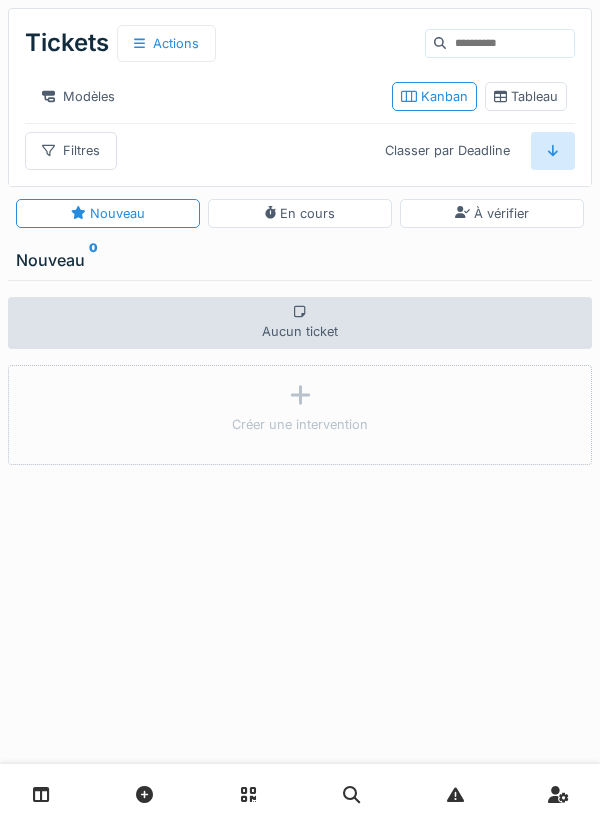 click at bounding box center (41, 794) 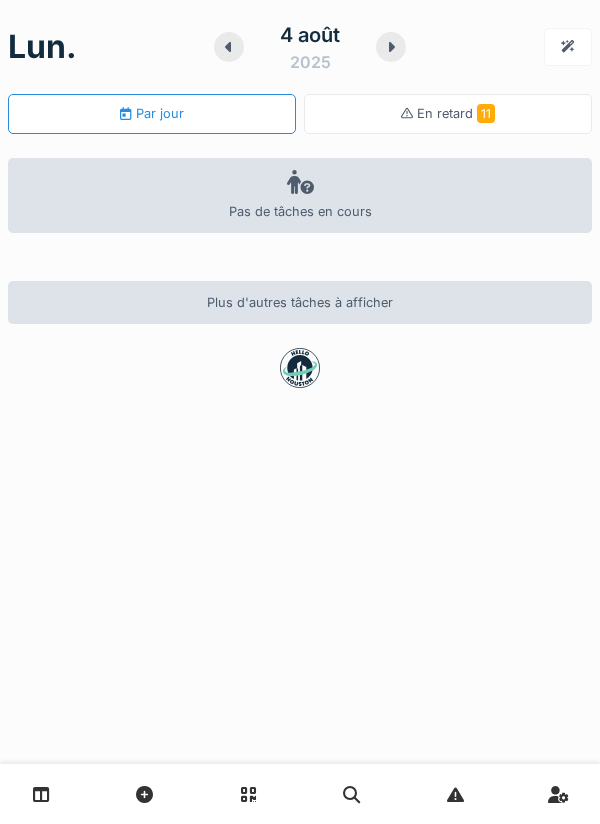 scroll, scrollTop: 0, scrollLeft: 0, axis: both 